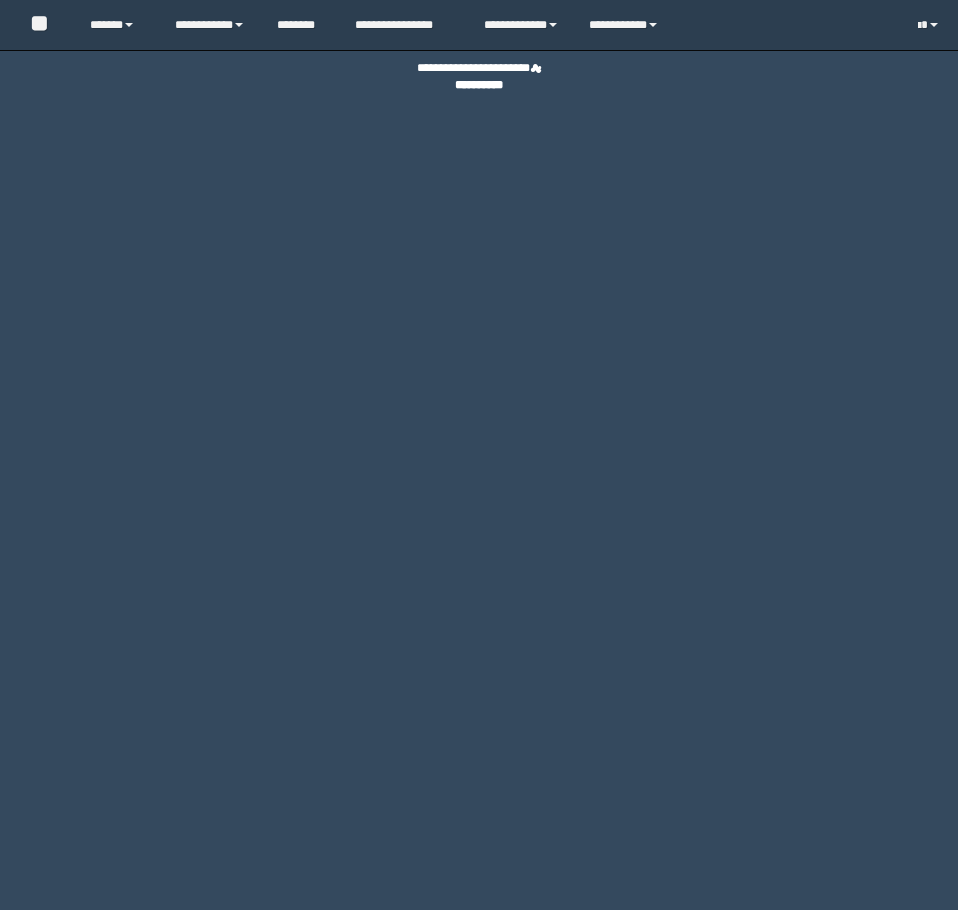 scroll, scrollTop: 0, scrollLeft: 0, axis: both 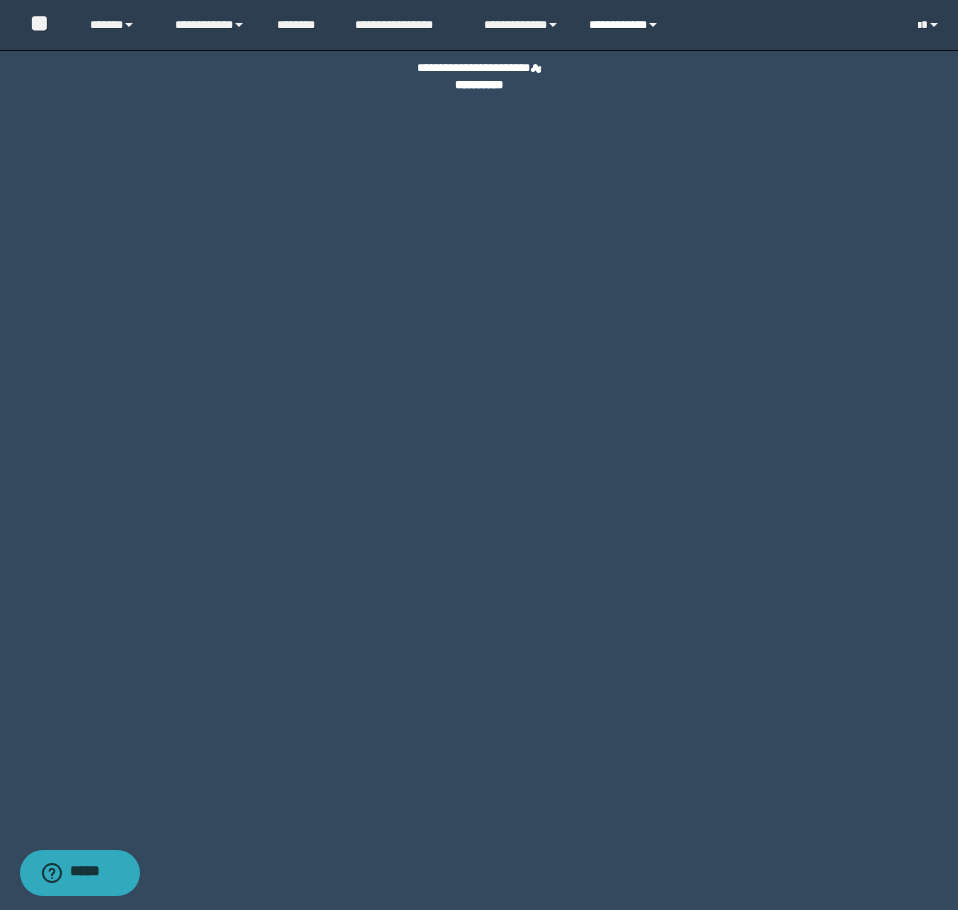 click on "**********" at bounding box center (626, 25) 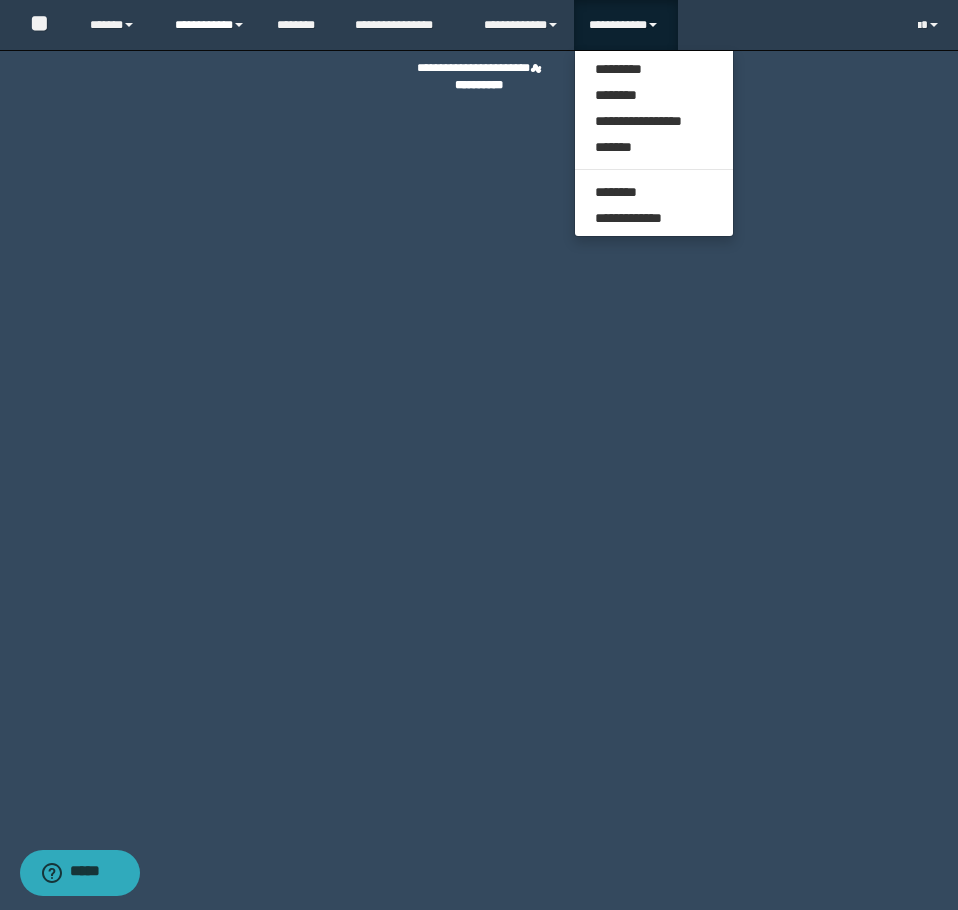 click on "**********" at bounding box center (210, 25) 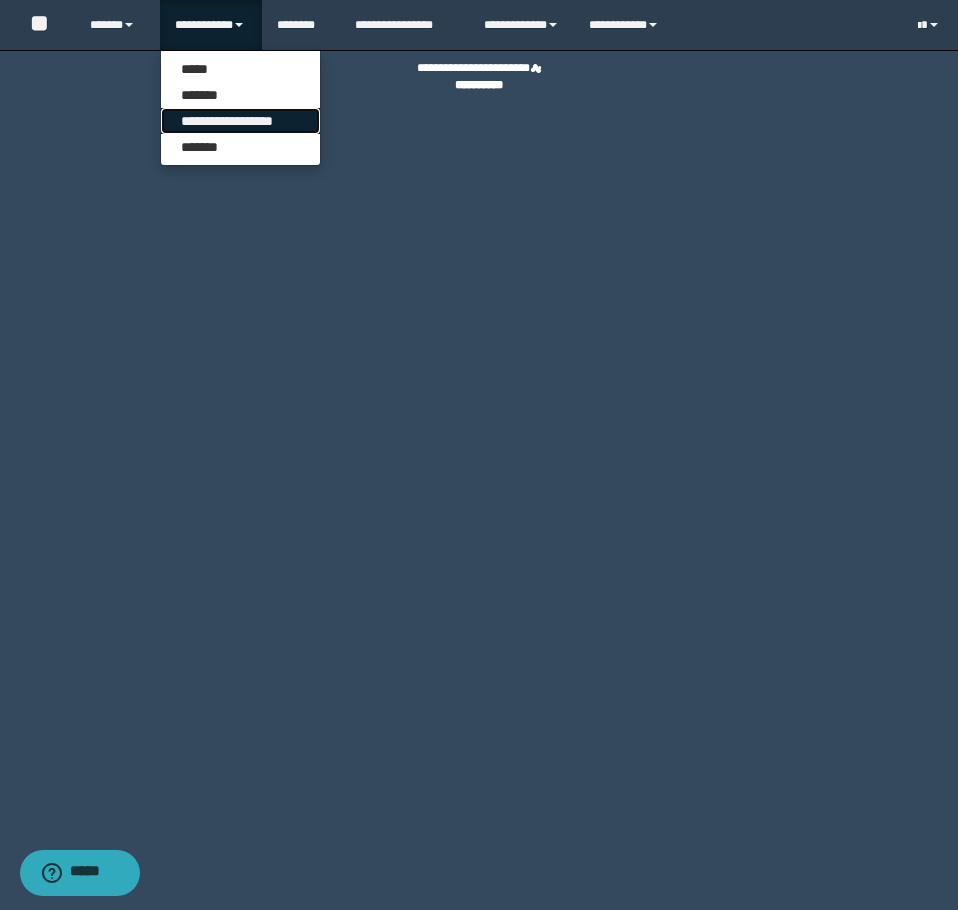 click on "**********" at bounding box center [240, 121] 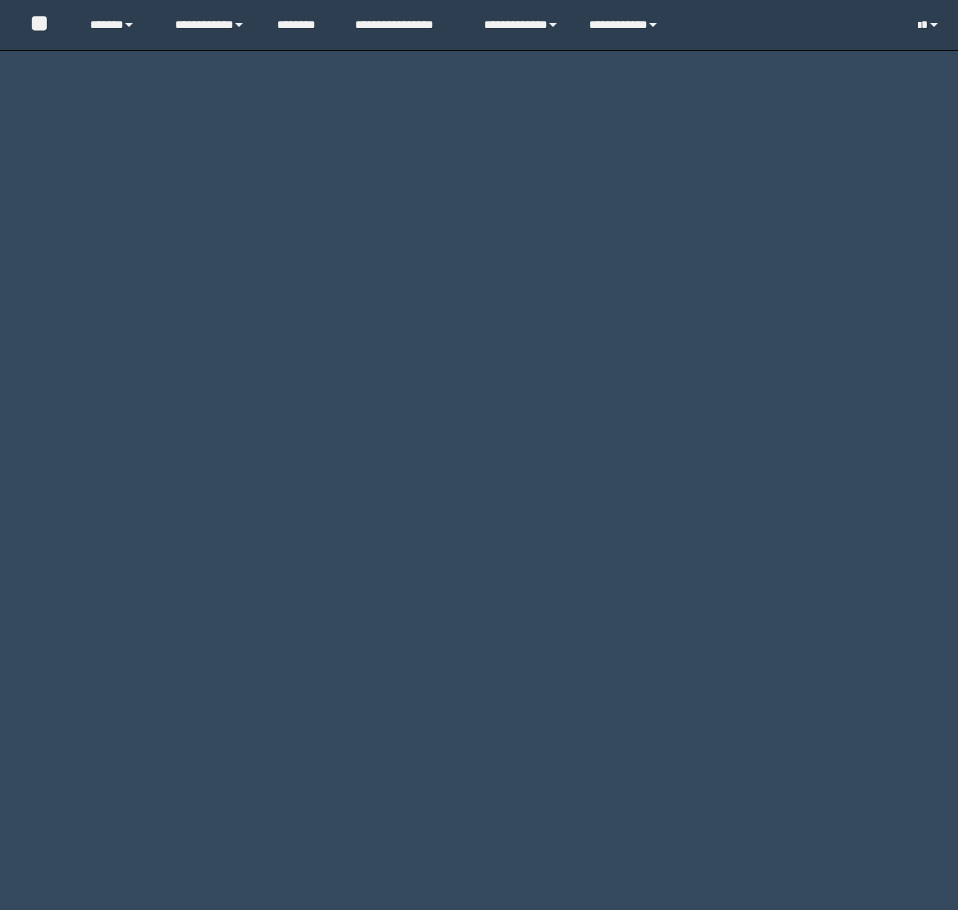 scroll, scrollTop: 0, scrollLeft: 0, axis: both 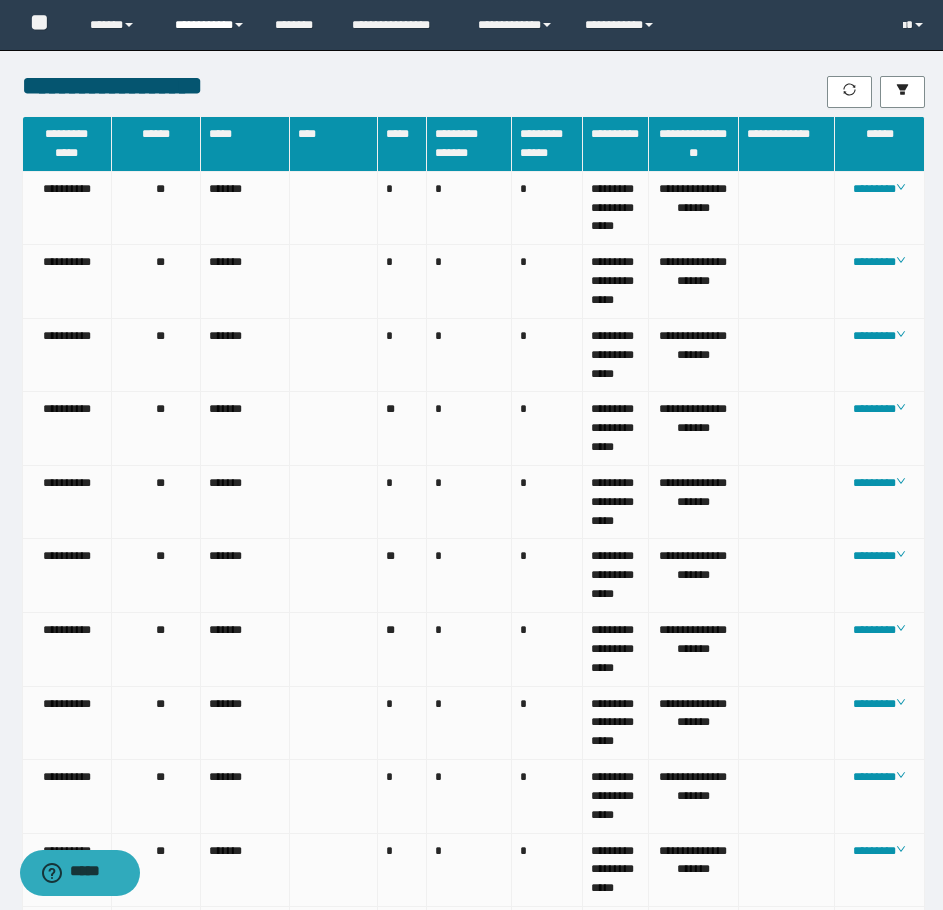 click on "**********" at bounding box center (210, 25) 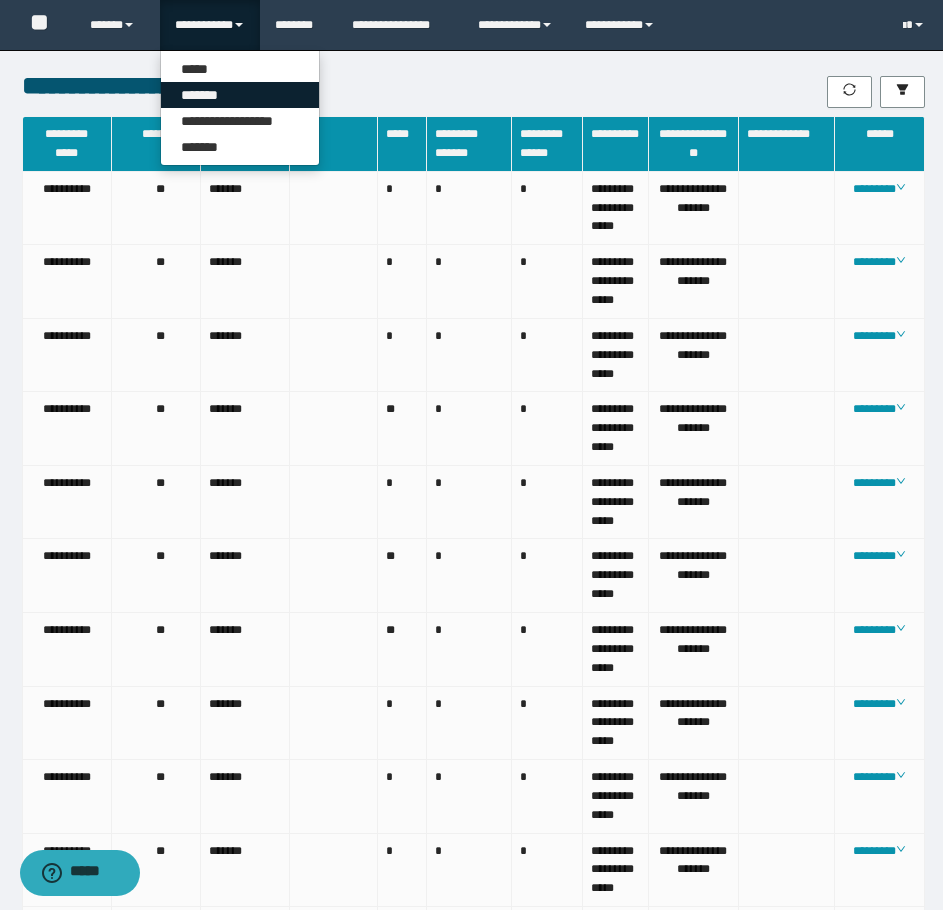 click on "*******" at bounding box center [240, 95] 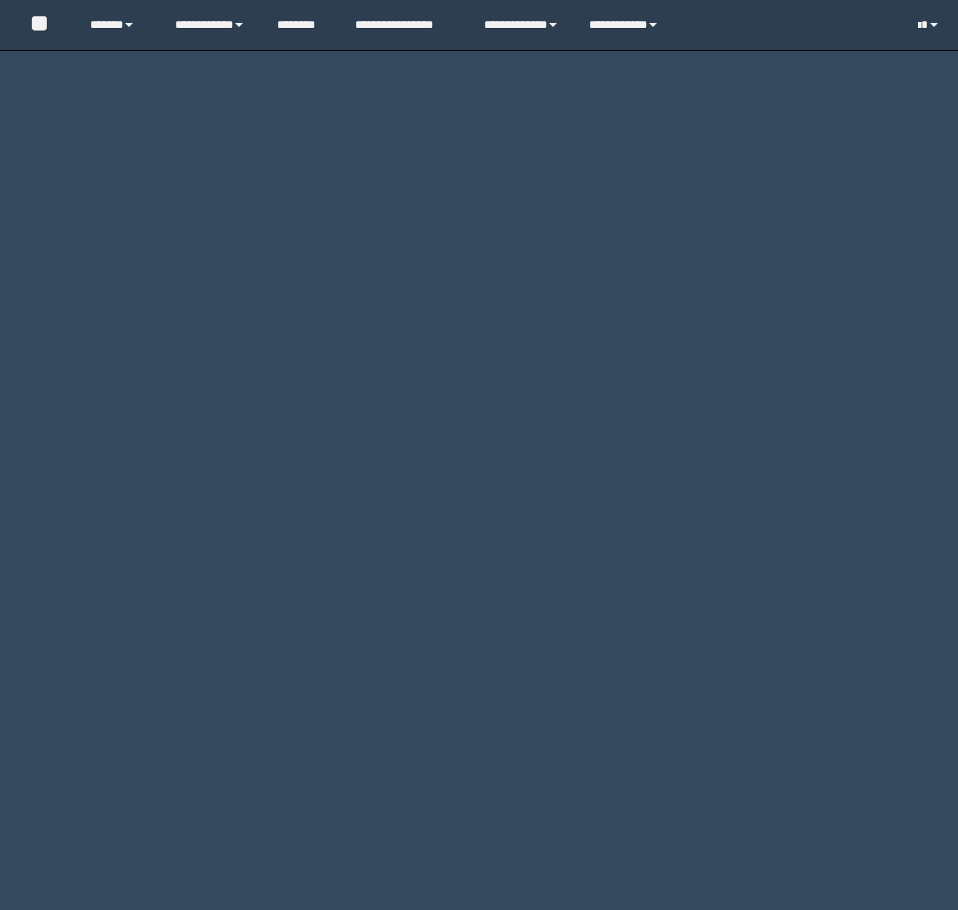 scroll, scrollTop: 0, scrollLeft: 0, axis: both 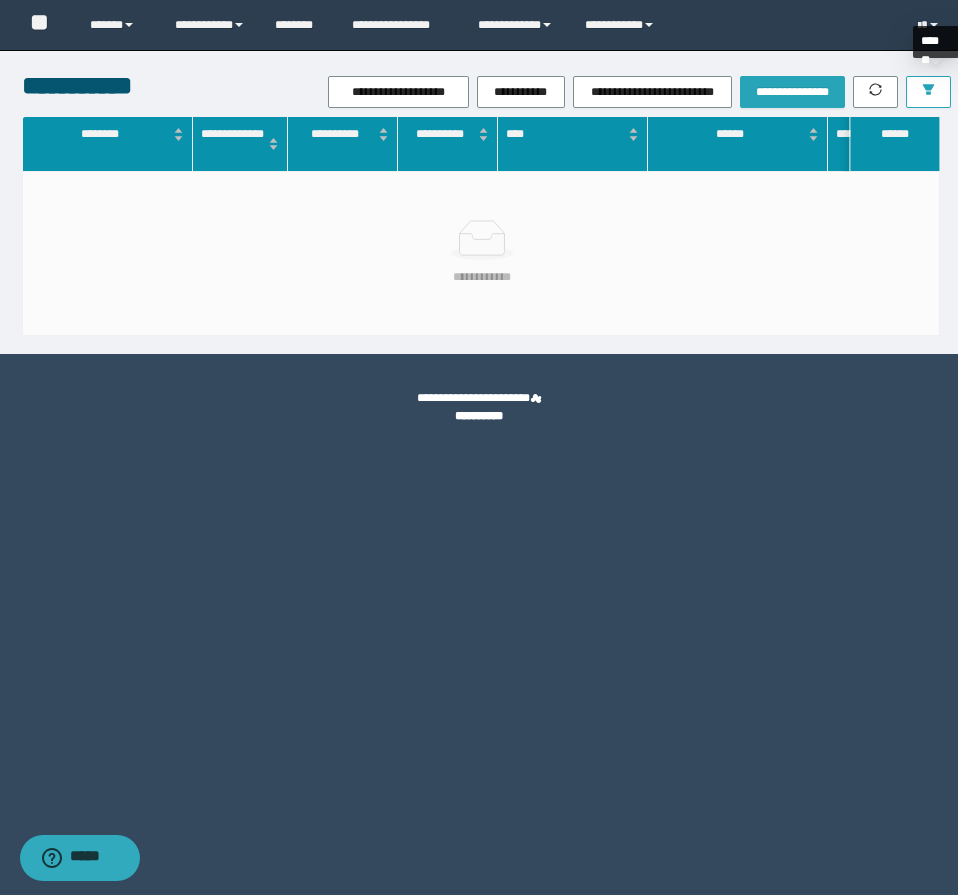 click 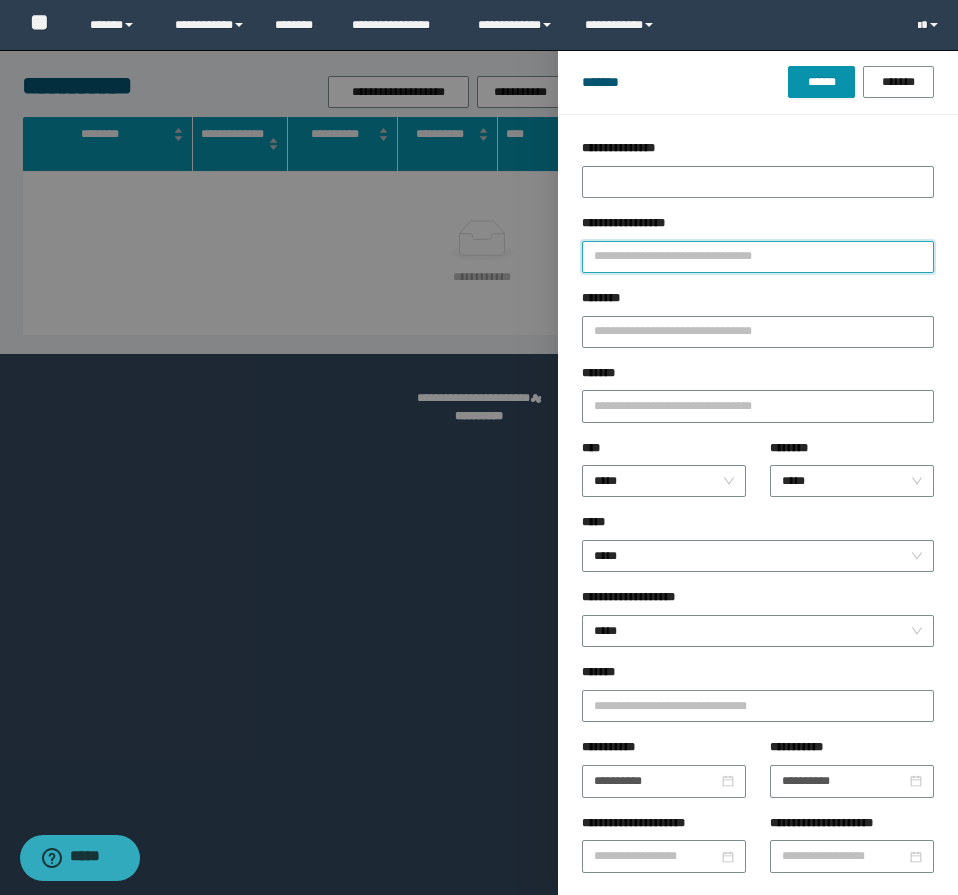 click on "**********" at bounding box center (758, 257) 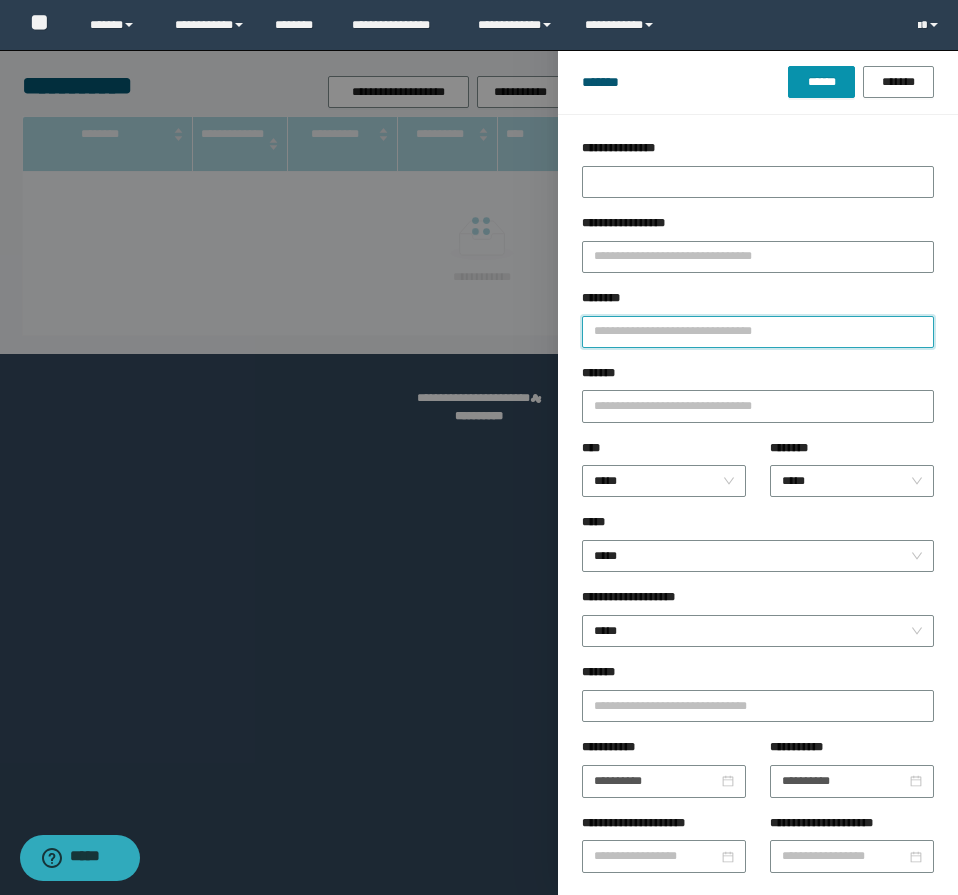click on "********" at bounding box center [758, 332] 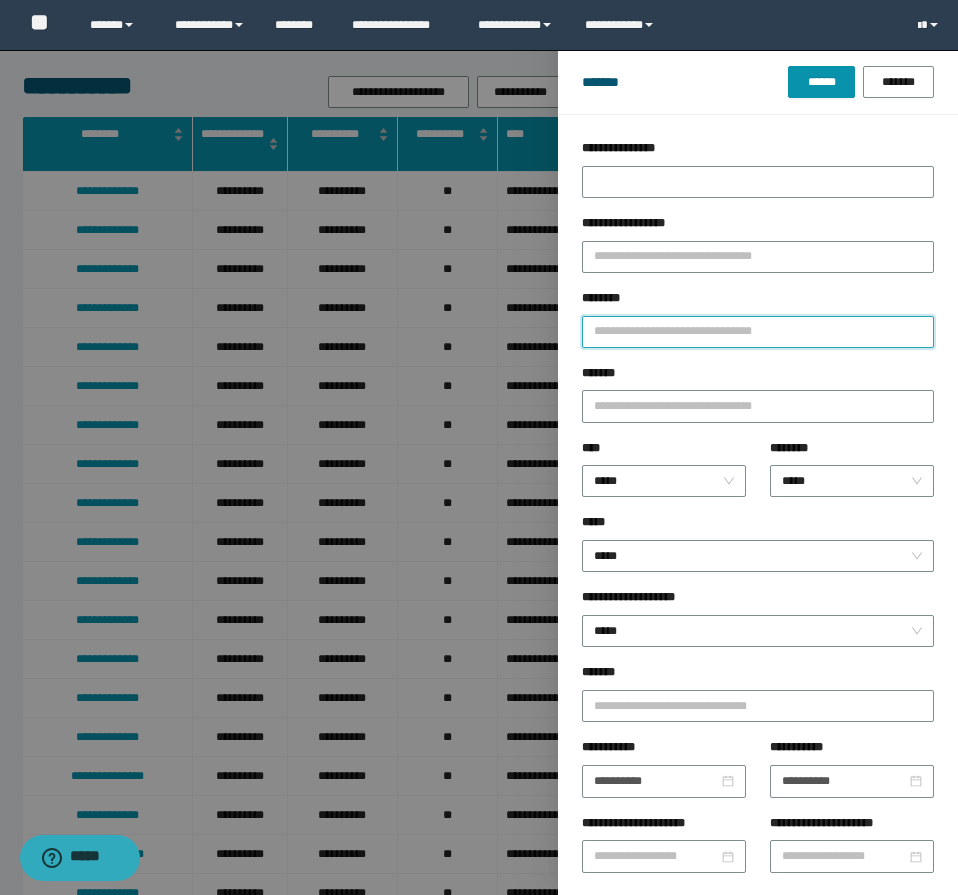 paste on "**********" 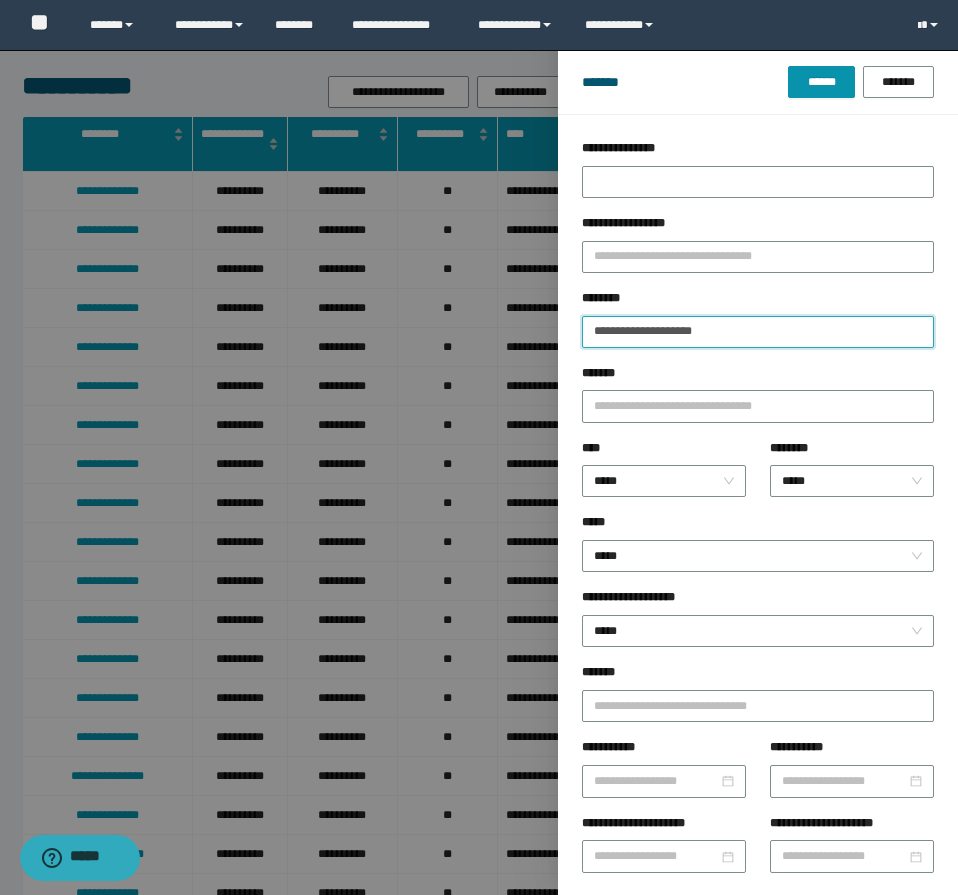 type on "**********" 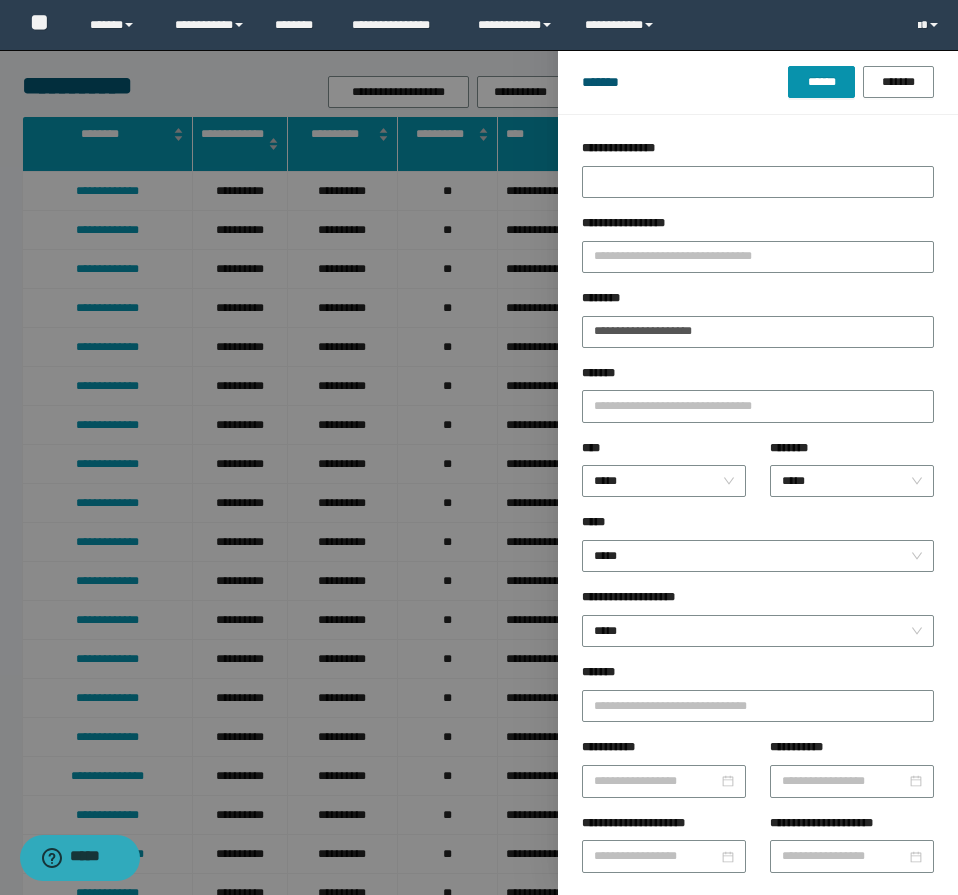 click at bounding box center [479, 447] 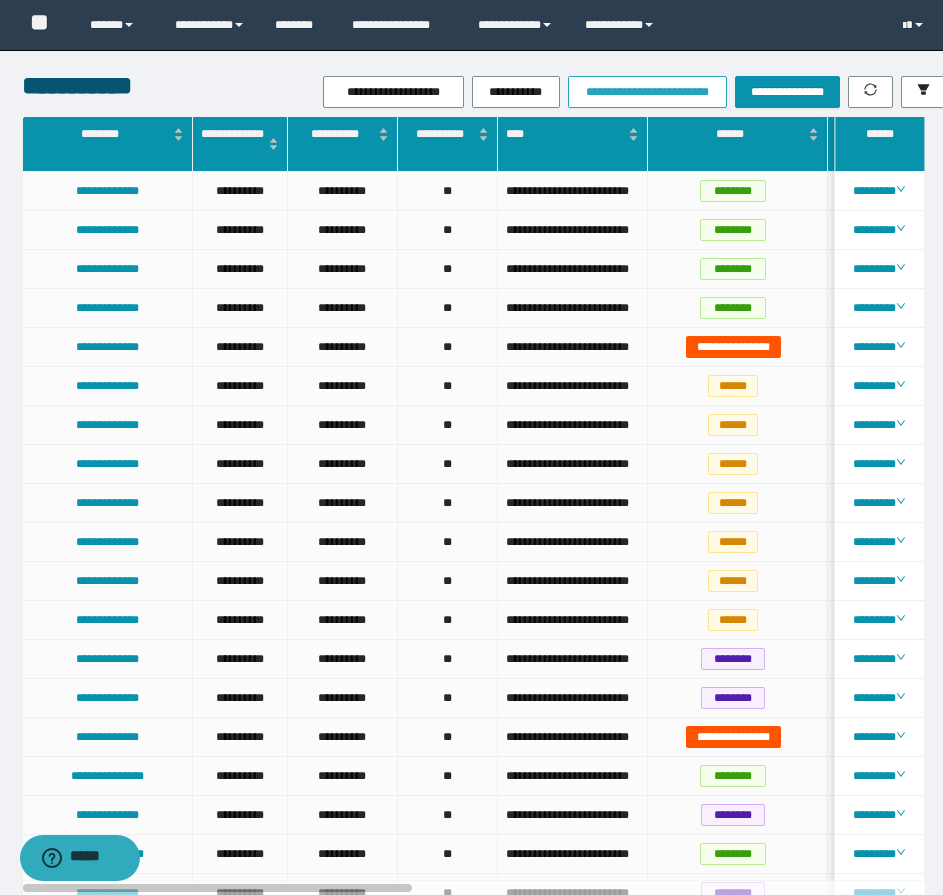 click on "**********" at bounding box center [647, 92] 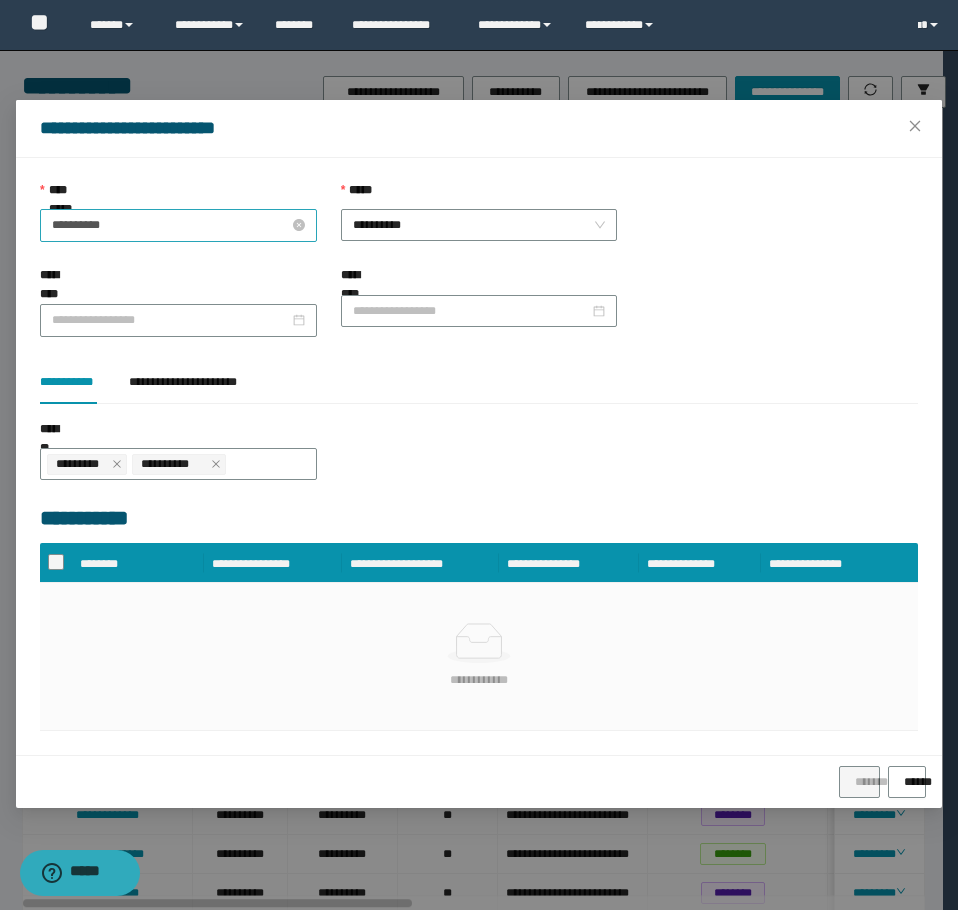 click on "**********" at bounding box center (170, 225) 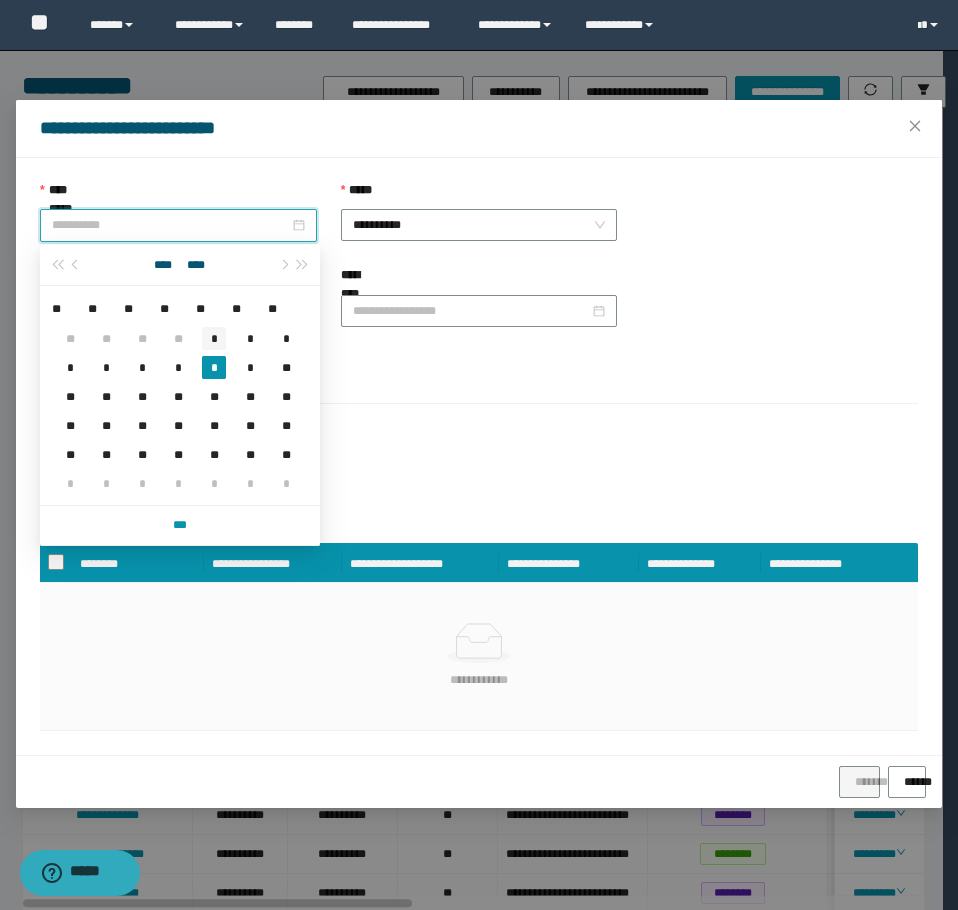 type on "**********" 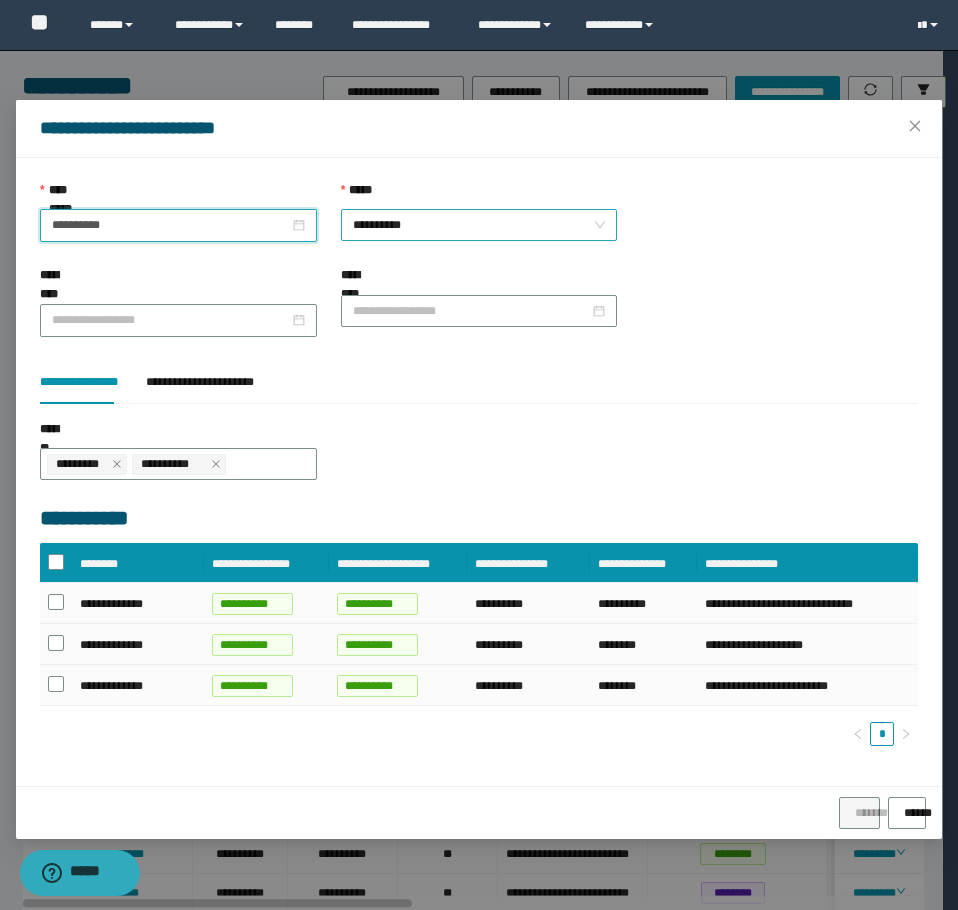 click on "**********" at bounding box center (479, 225) 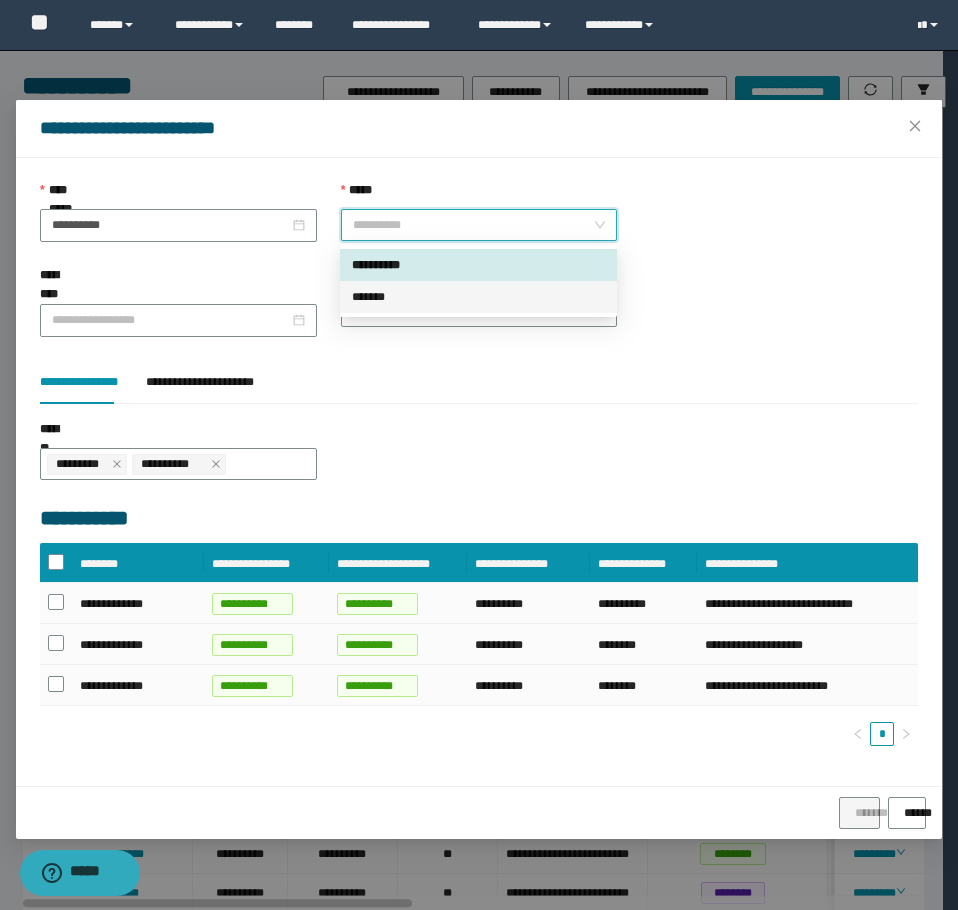 click on "*******" at bounding box center [478, 297] 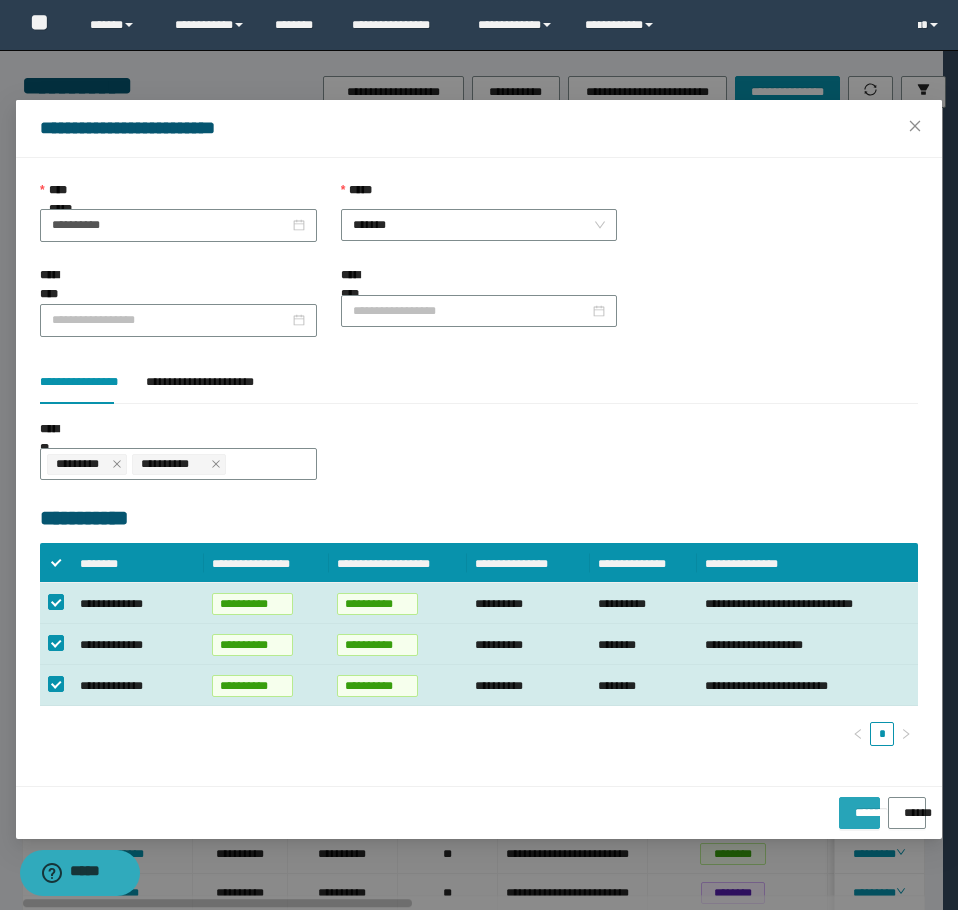 click on "*******" at bounding box center (859, 813) 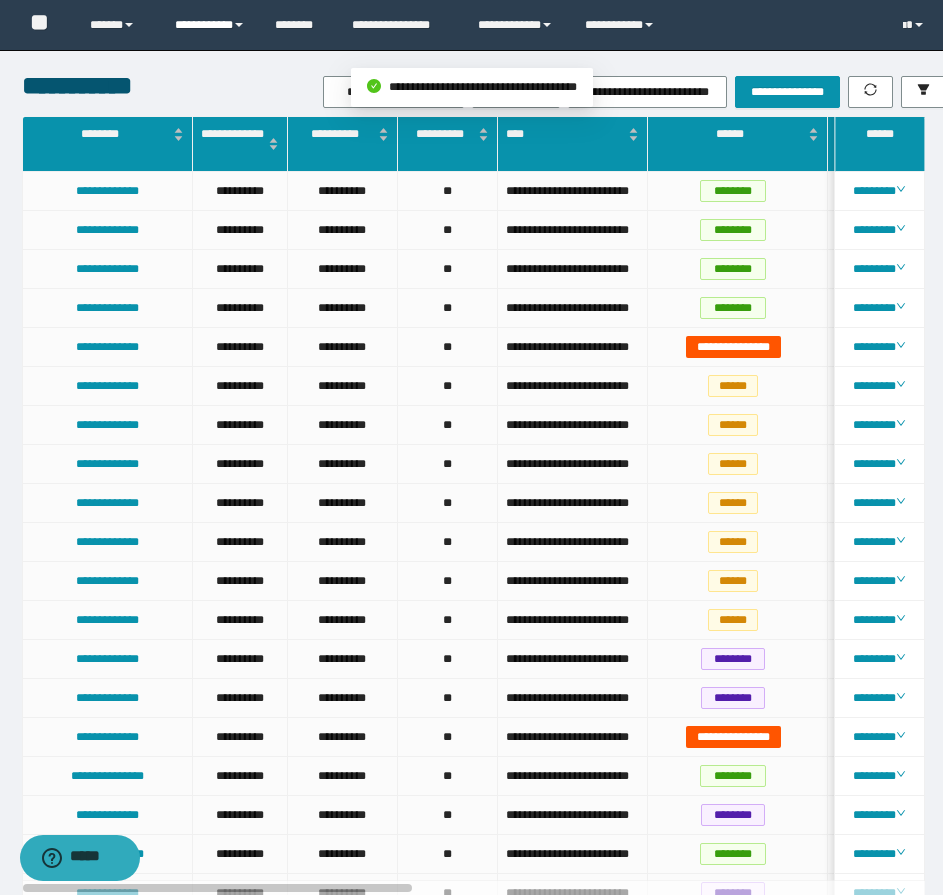 click on "**********" at bounding box center [210, 25] 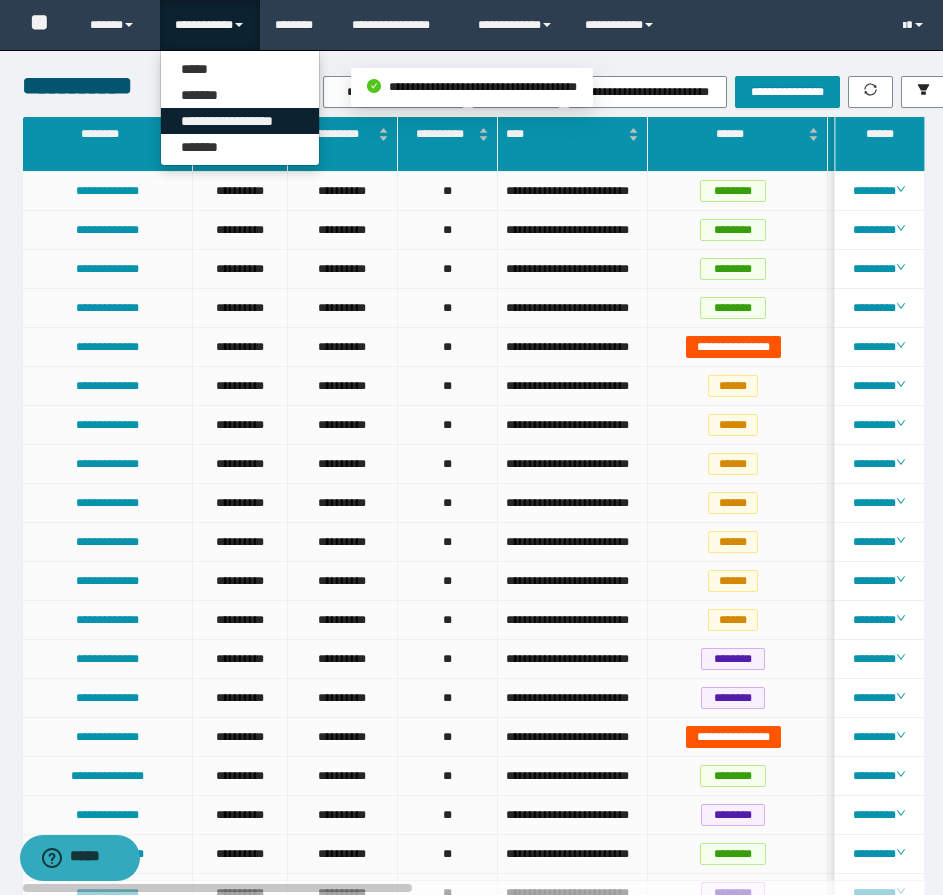 click on "**********" at bounding box center [240, 121] 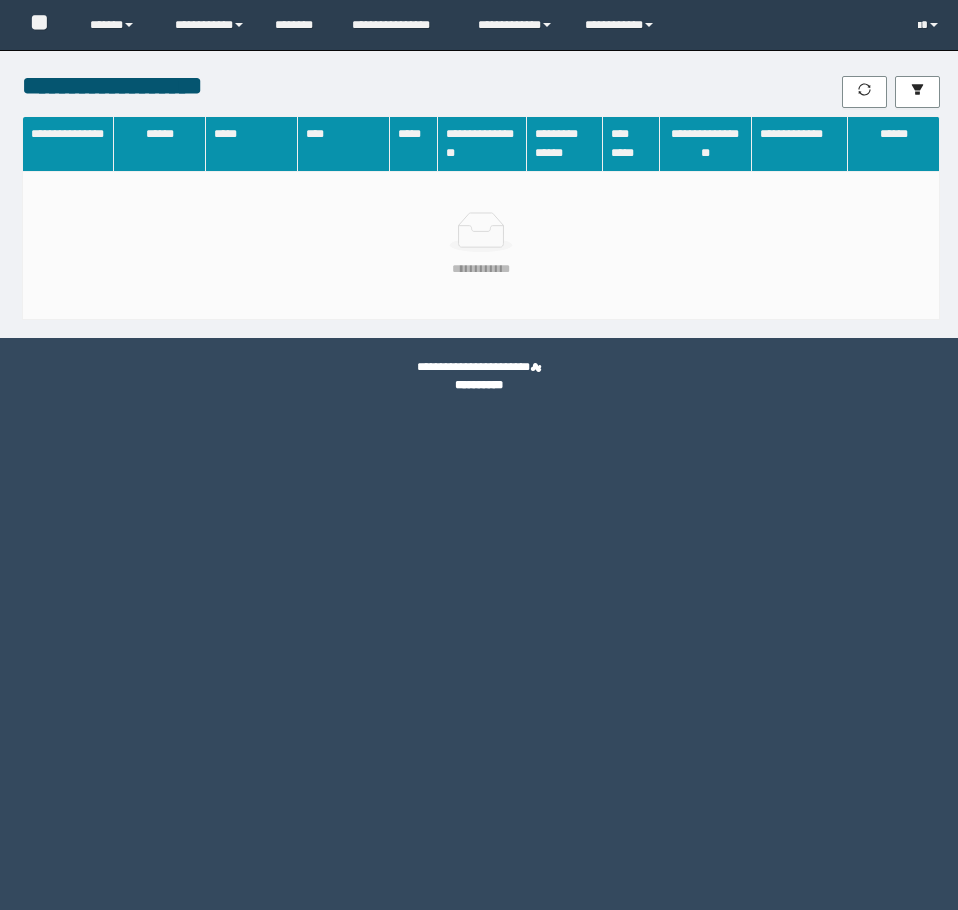 scroll, scrollTop: 0, scrollLeft: 0, axis: both 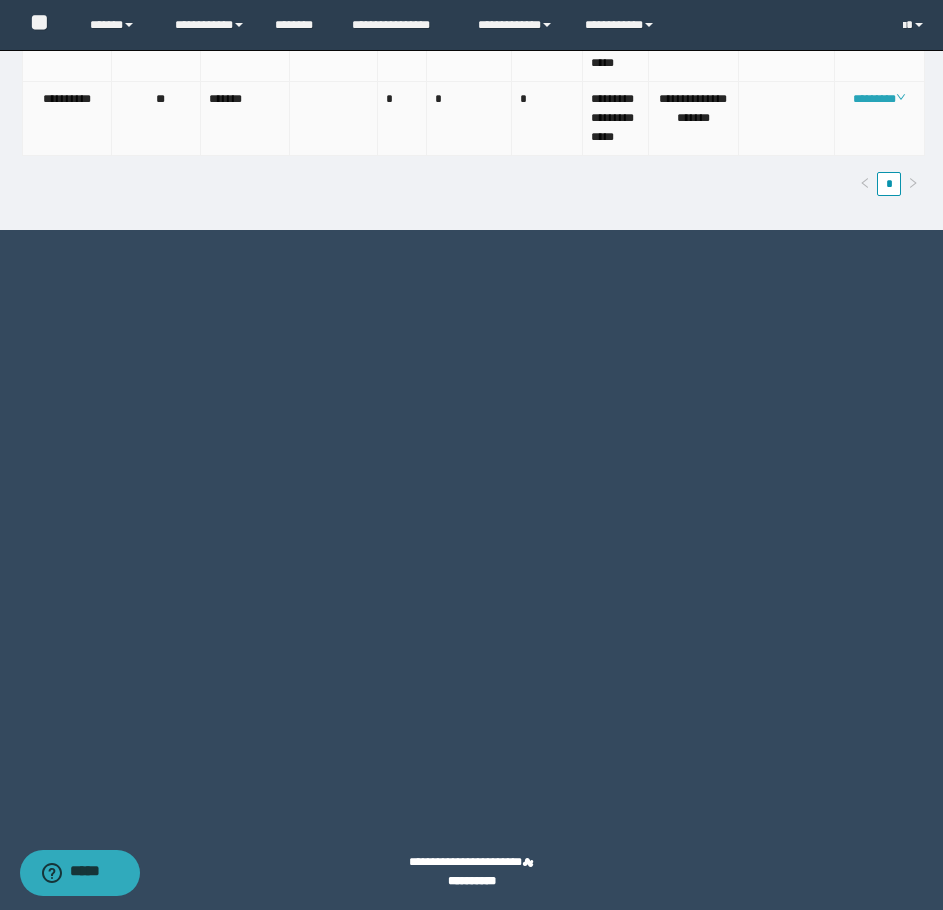 click on "********" at bounding box center (879, 99) 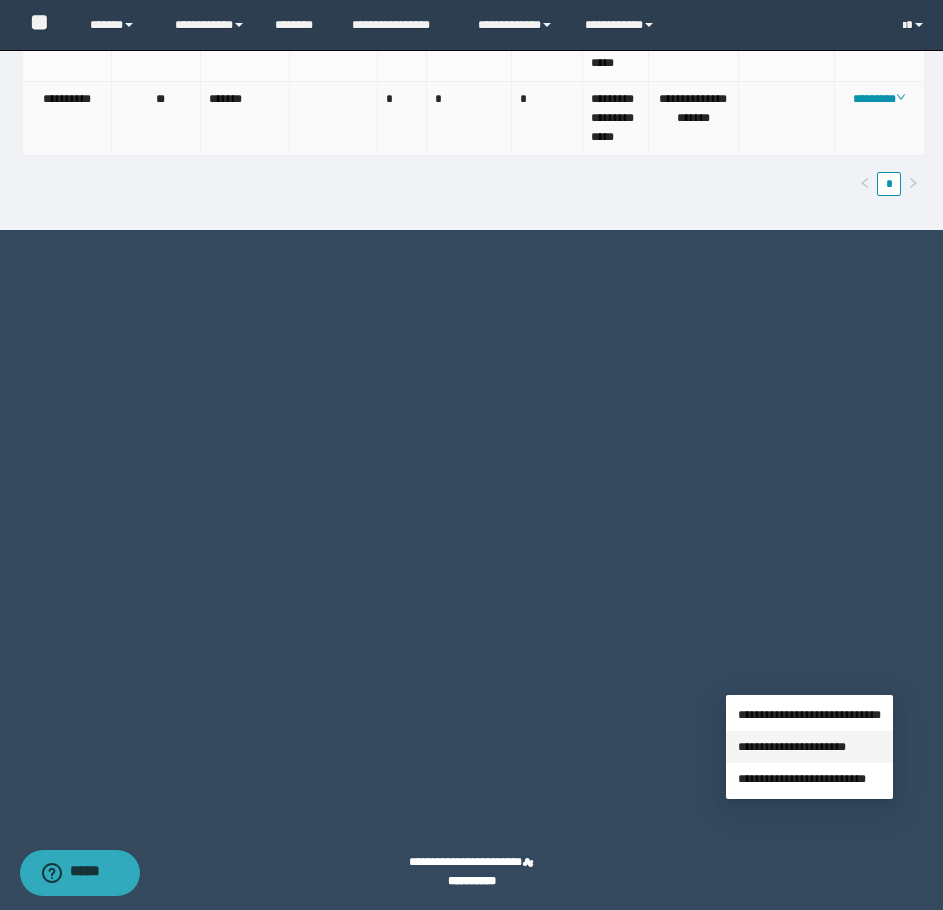 click on "**********" at bounding box center (792, 747) 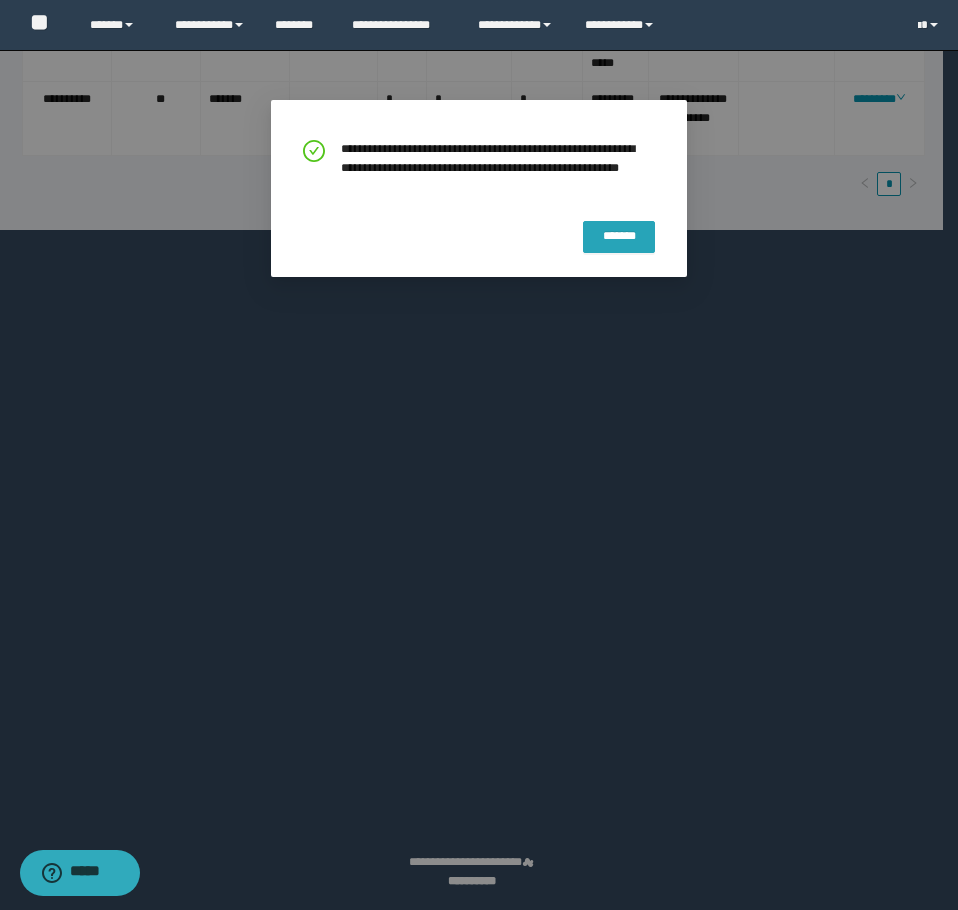 click on "*******" at bounding box center [619, 236] 